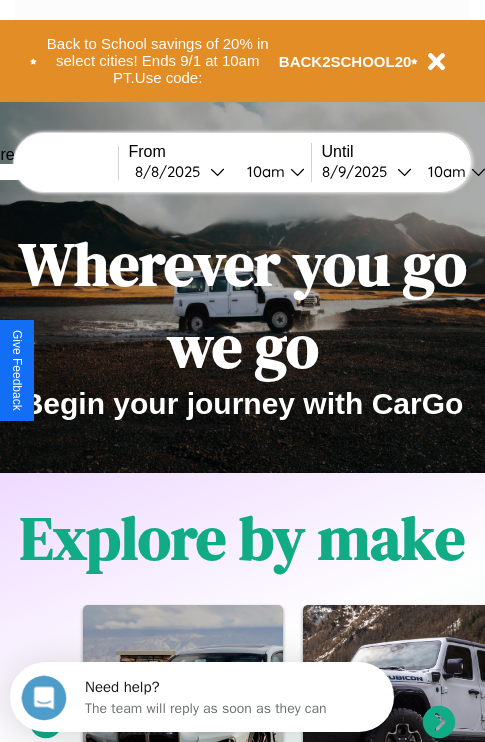 scroll, scrollTop: 0, scrollLeft: 0, axis: both 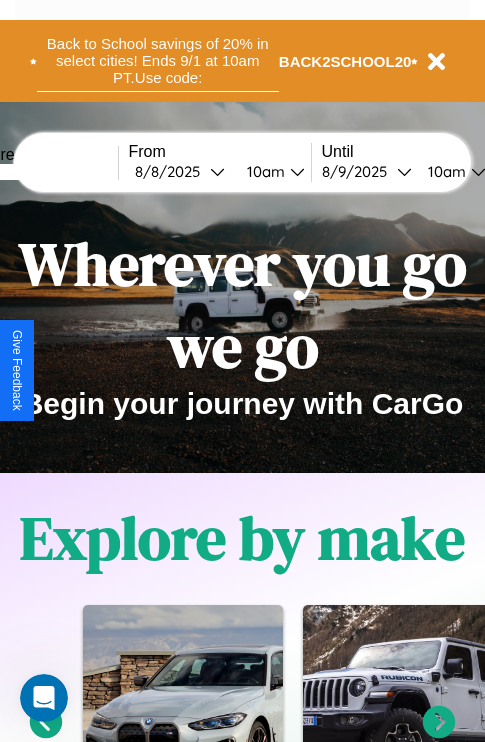 click on "Back to School savings of 20% in select cities! Ends 9/1 at 10am PT.  Use code:" at bounding box center (158, 61) 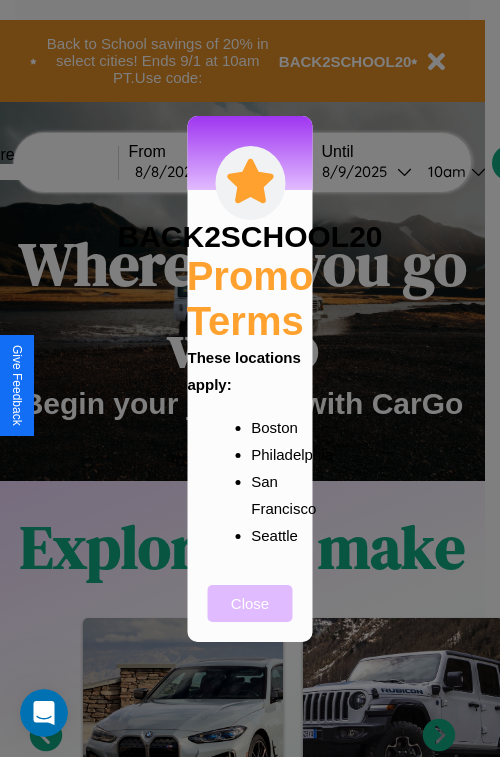 click on "Close" at bounding box center [250, 603] 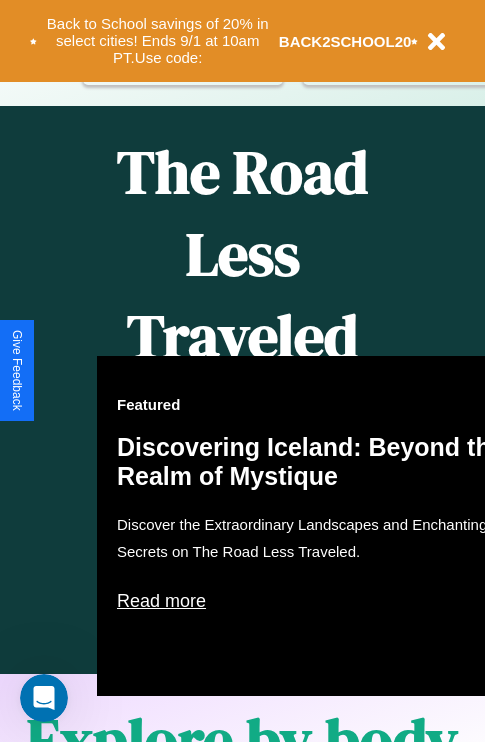 scroll, scrollTop: 0, scrollLeft: 0, axis: both 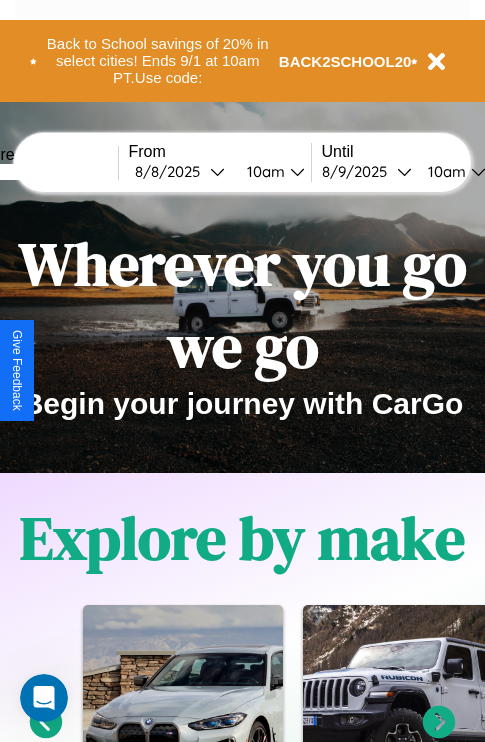 click at bounding box center [43, 172] 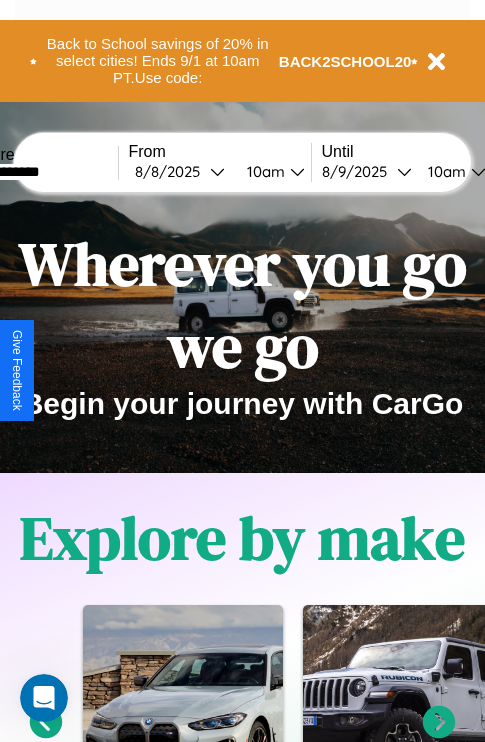 type on "**********" 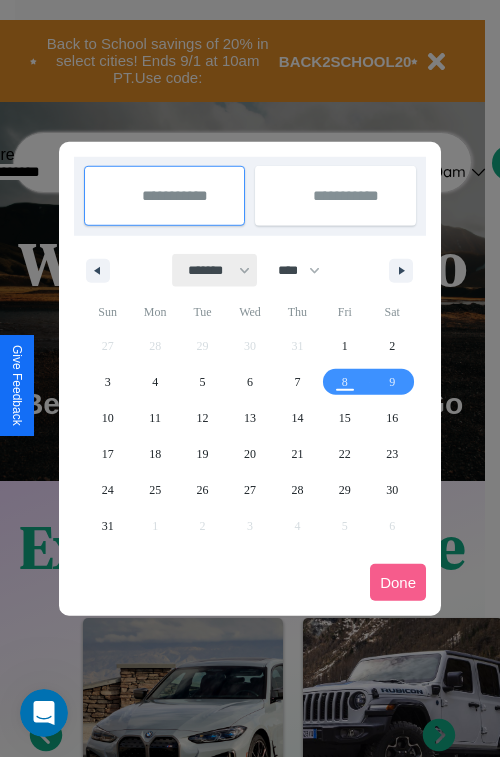 click on "******* ******** ***** ***** *** **** **** ****** ********* ******* ******** ********" at bounding box center (215, 270) 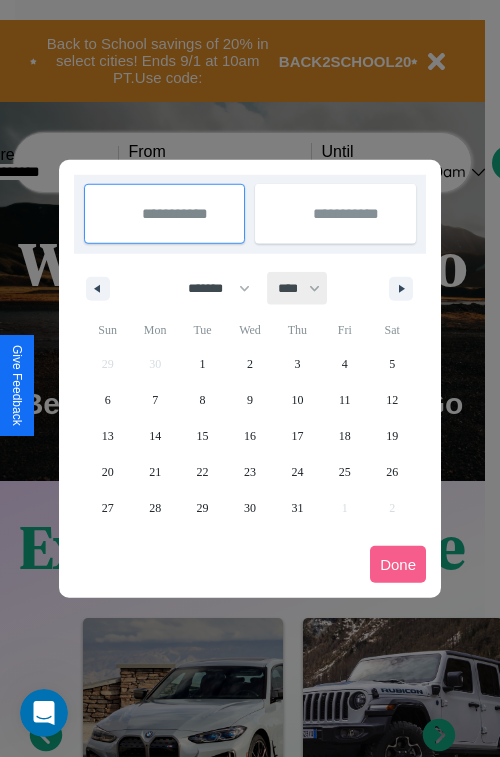 click on "**** **** **** **** **** **** **** **** **** **** **** **** **** **** **** **** **** **** **** **** **** **** **** **** **** **** **** **** **** **** **** **** **** **** **** **** **** **** **** **** **** **** **** **** **** **** **** **** **** **** **** **** **** **** **** **** **** **** **** **** **** **** **** **** **** **** **** **** **** **** **** **** **** **** **** **** **** **** **** **** **** **** **** **** **** **** **** **** **** **** **** **** **** **** **** **** **** **** **** **** **** **** **** **** **** **** **** **** **** **** **** **** **** **** **** **** **** **** **** **** ****" at bounding box center [298, 288] 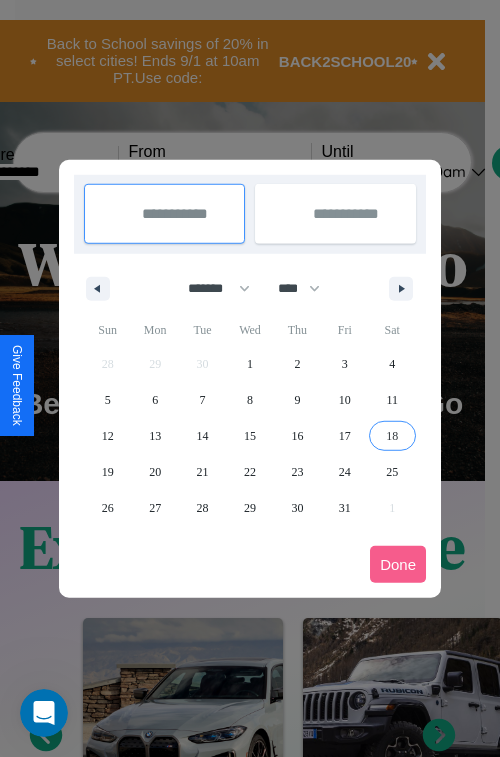 click on "18" at bounding box center [392, 436] 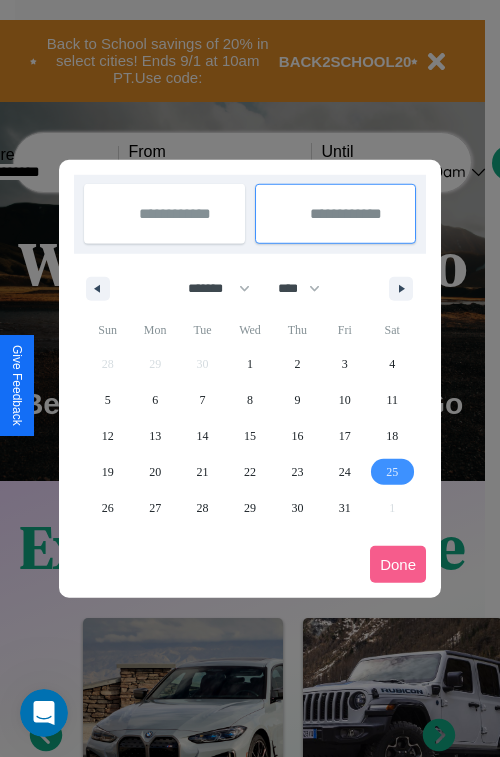 click on "25" at bounding box center [392, 472] 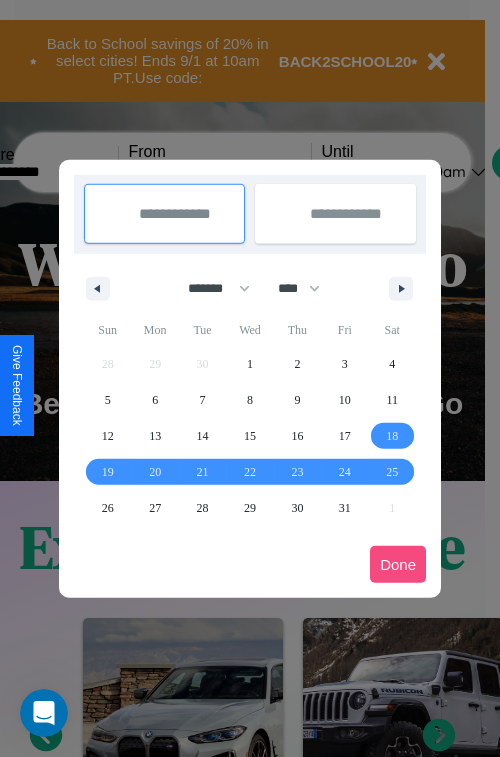 click on "Done" at bounding box center [398, 564] 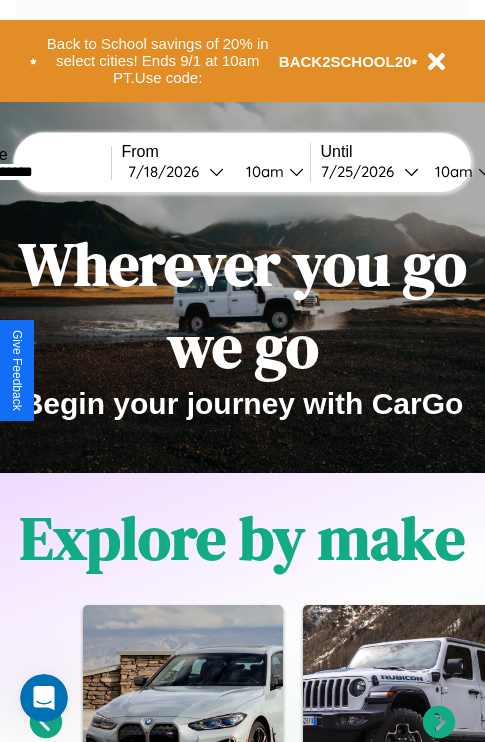 scroll, scrollTop: 0, scrollLeft: 75, axis: horizontal 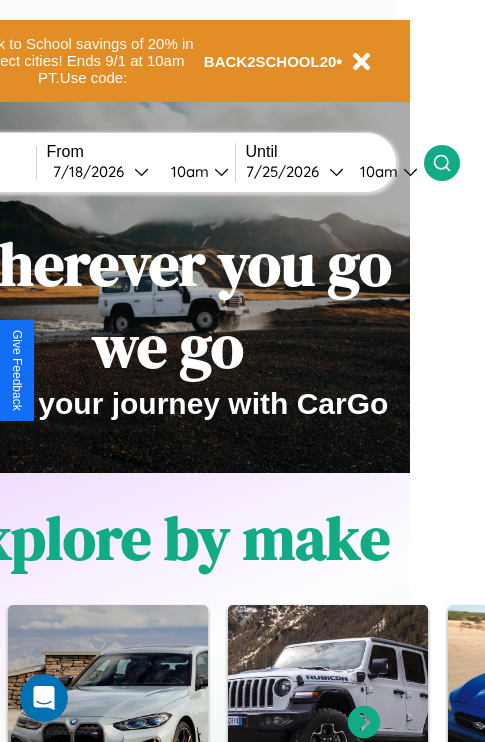 click 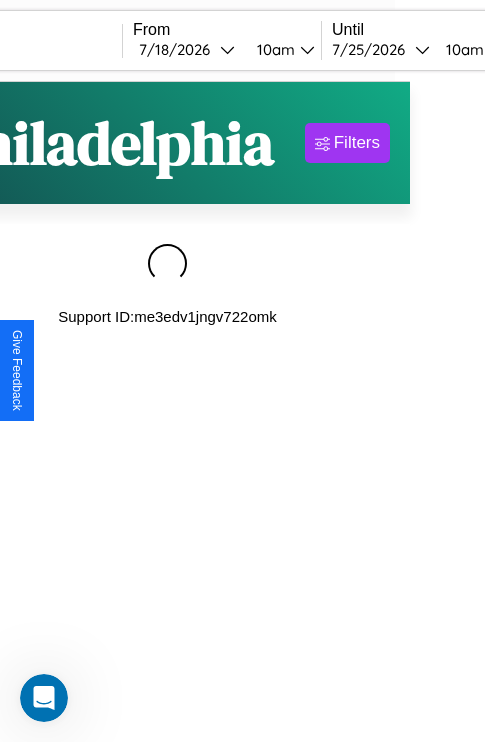 scroll, scrollTop: 0, scrollLeft: 0, axis: both 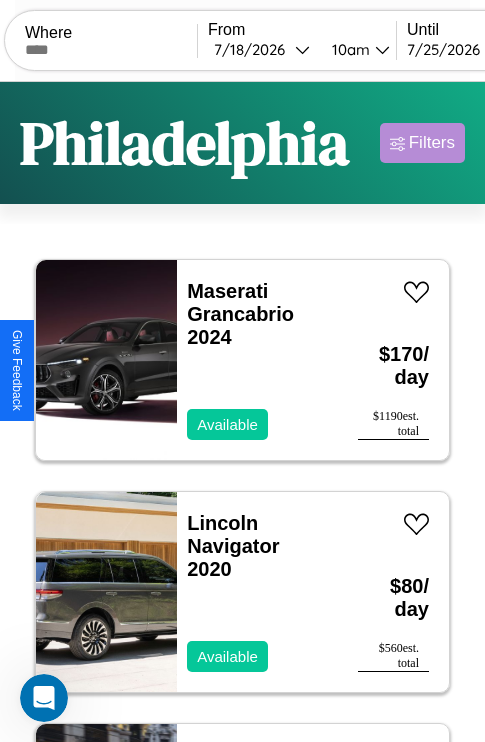 click on "Filters" at bounding box center (432, 143) 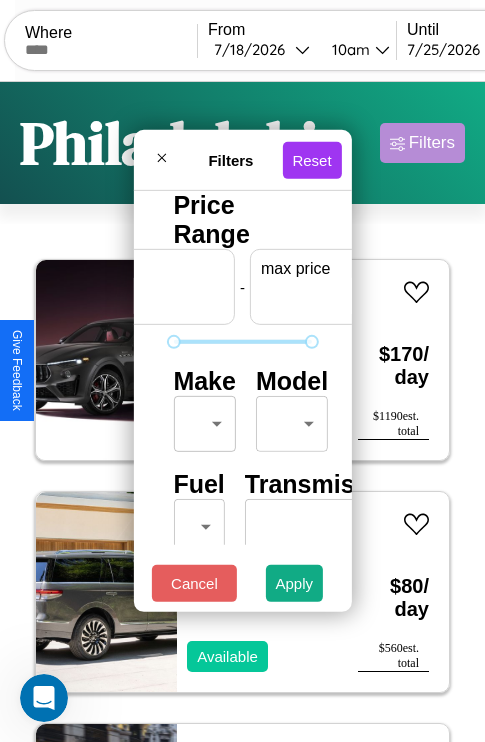 scroll, scrollTop: 0, scrollLeft: 124, axis: horizontal 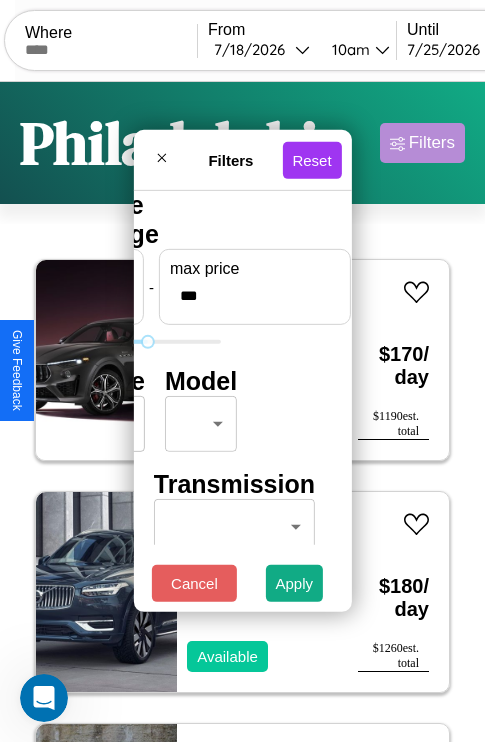 type on "***" 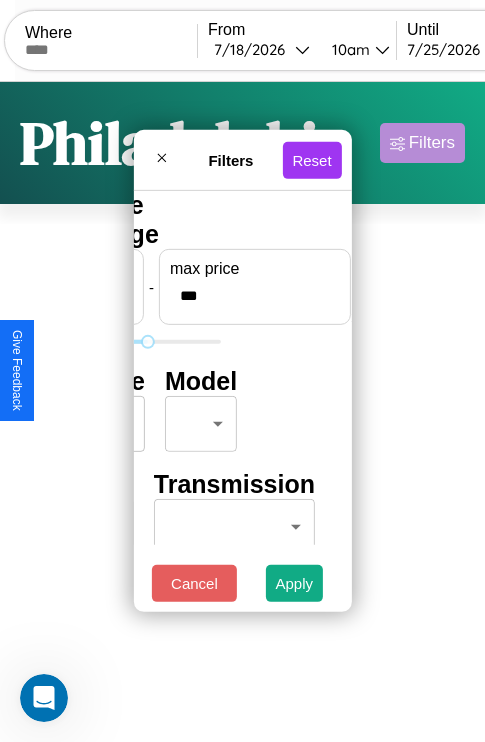 scroll, scrollTop: 0, scrollLeft: 0, axis: both 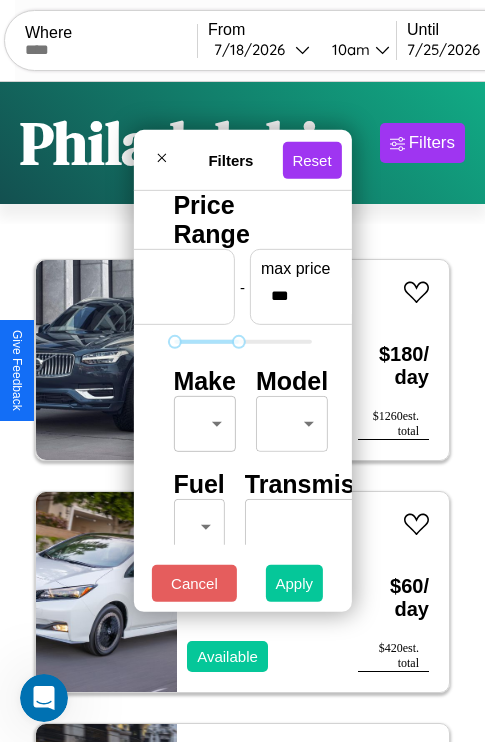 type on "*" 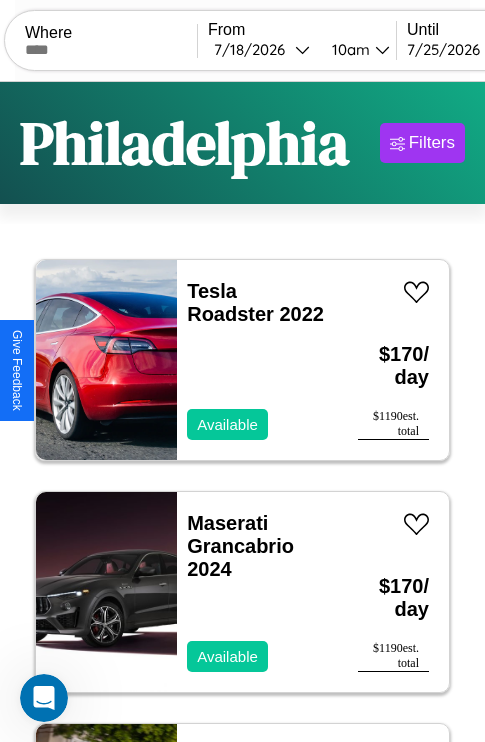 scroll, scrollTop: 66, scrollLeft: 0, axis: vertical 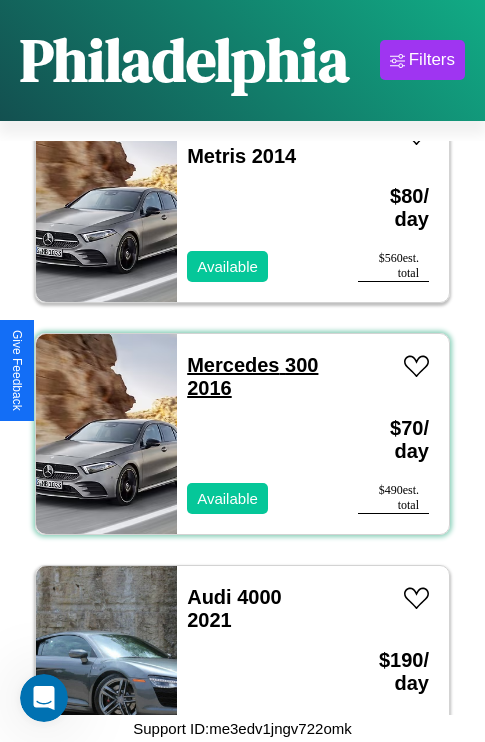 click on "Mercedes   300   2016" at bounding box center [252, 376] 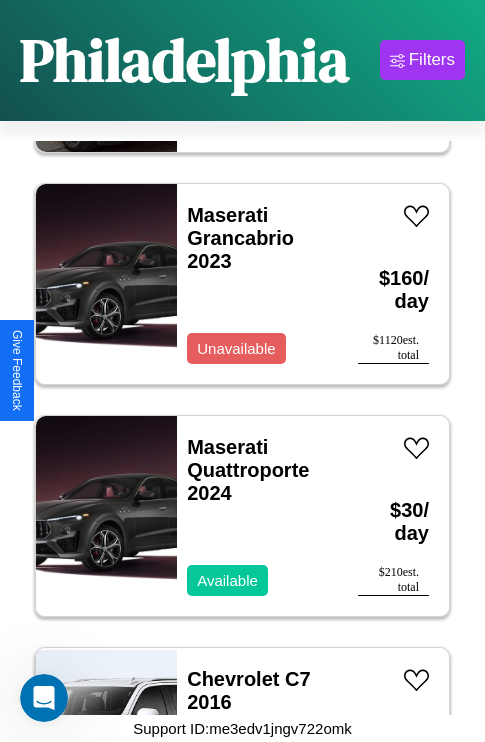 scroll, scrollTop: 2395, scrollLeft: 0, axis: vertical 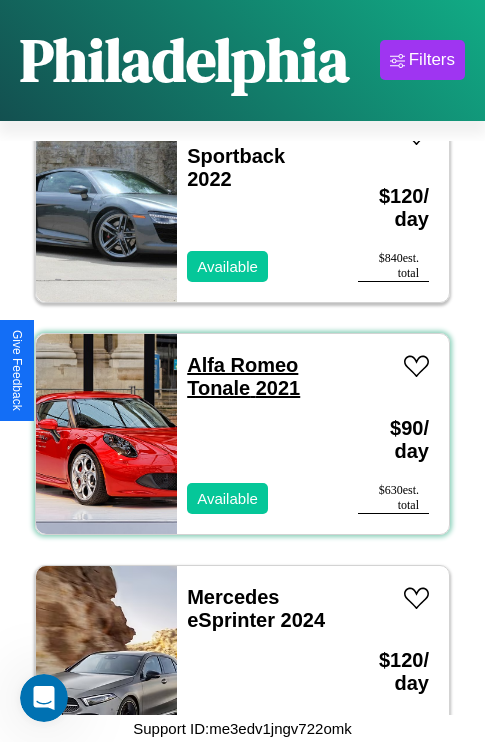 click on "Alfa Romeo   Tonale   2021" at bounding box center [243, 376] 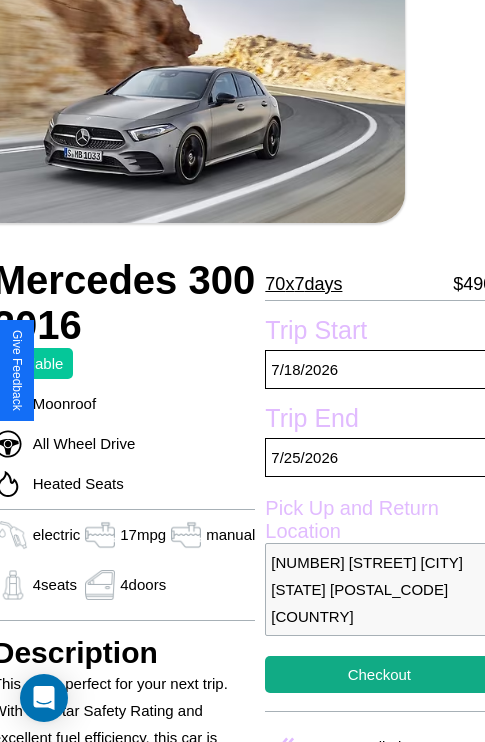 scroll, scrollTop: 44, scrollLeft: 80, axis: both 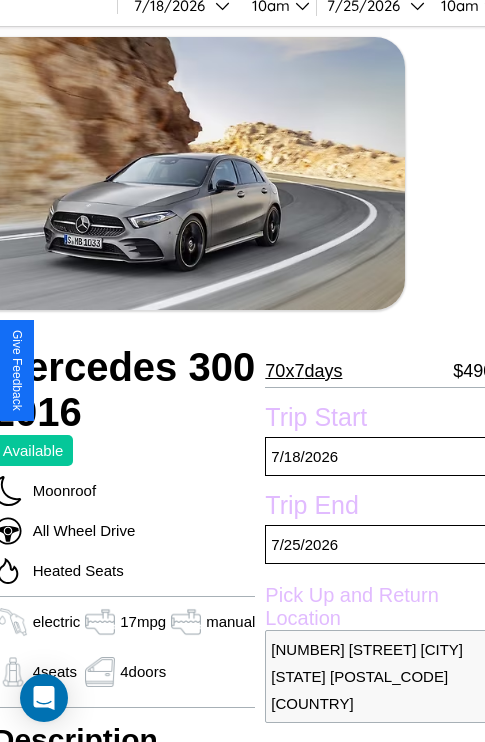 click on "70  x  7  days" at bounding box center (303, 371) 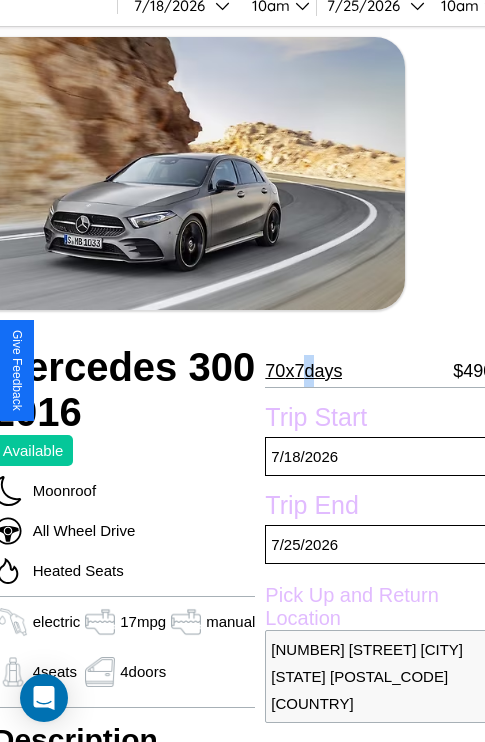 click on "70  x  7  days" at bounding box center (303, 371) 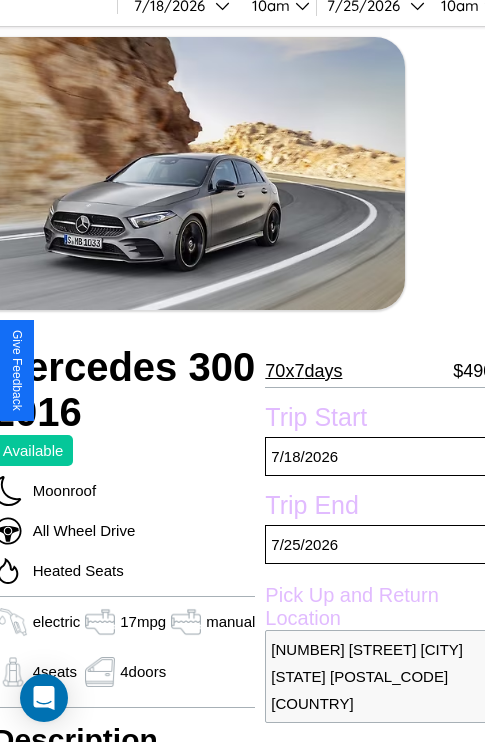 click on "70  x  7  days" at bounding box center [303, 371] 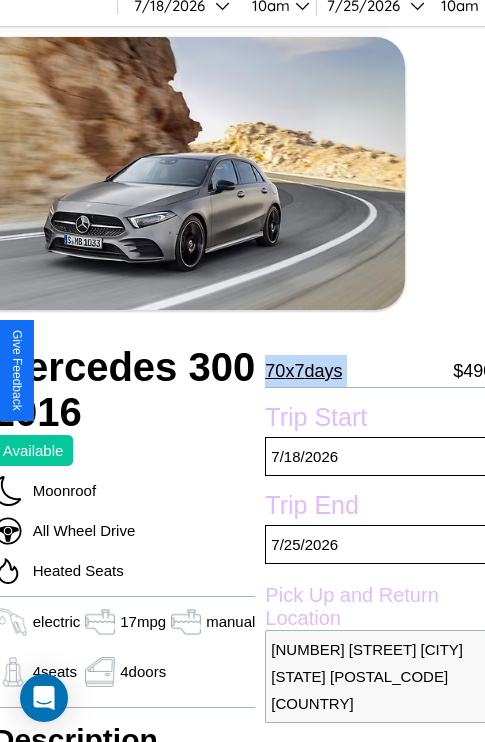 click on "70  x  7  days" at bounding box center [303, 371] 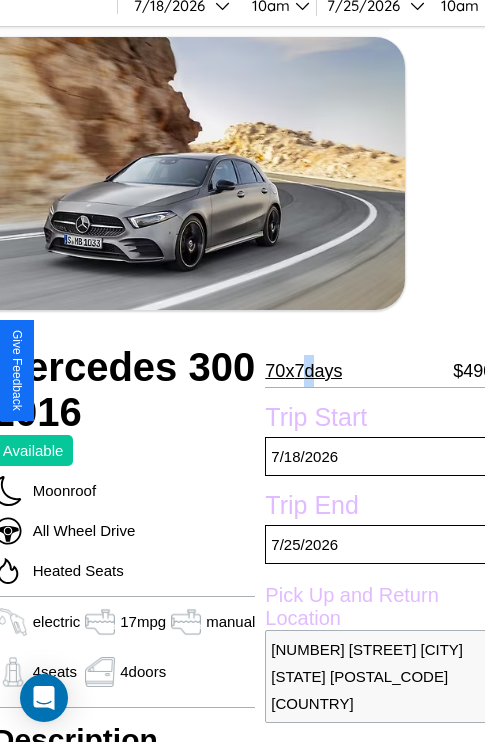 click on "70  x  7  days" at bounding box center (303, 371) 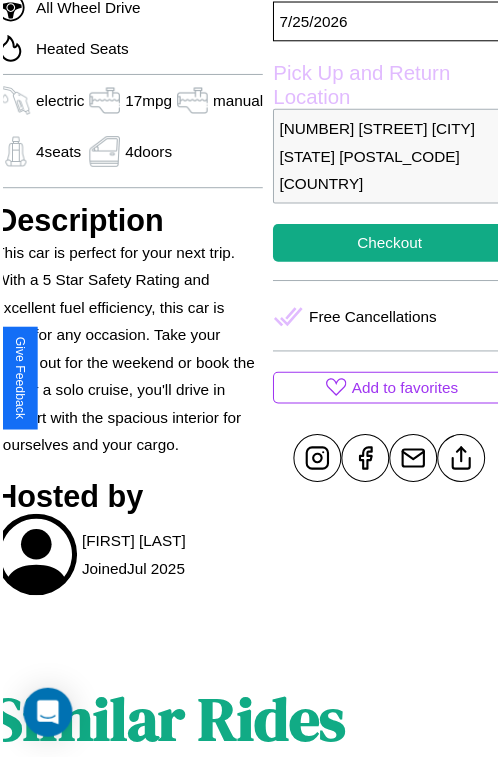 scroll, scrollTop: 576, scrollLeft: 80, axis: both 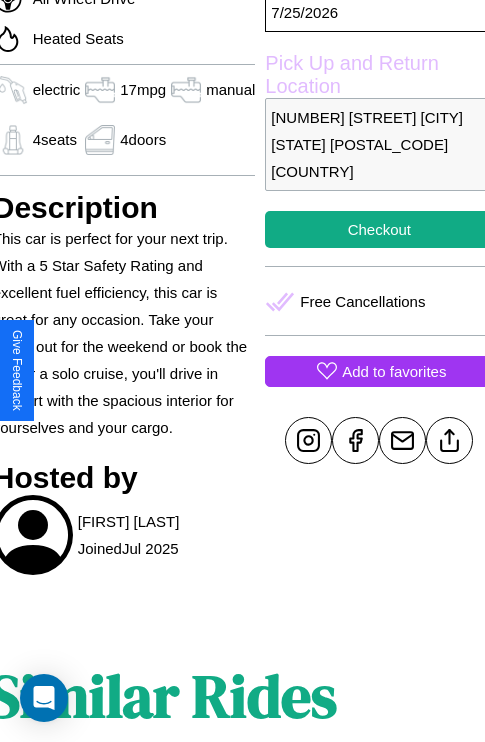 click on "Add to favorites" at bounding box center [394, 371] 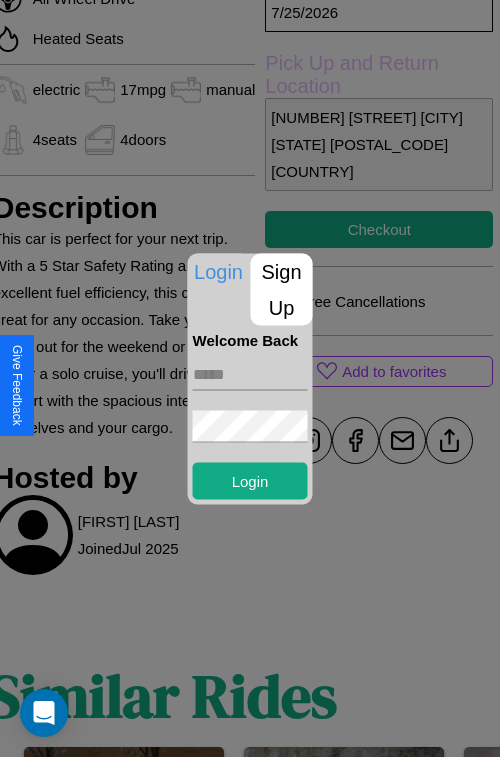 click on "Sign Up" at bounding box center (282, 289) 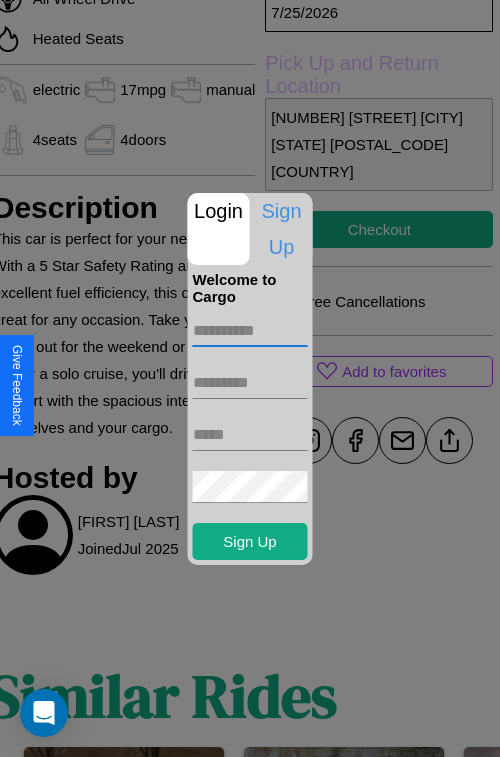 click at bounding box center (250, 331) 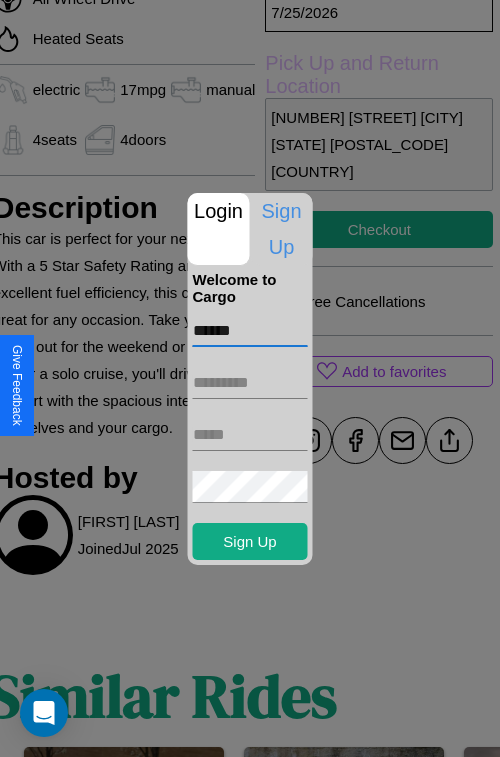 type on "******" 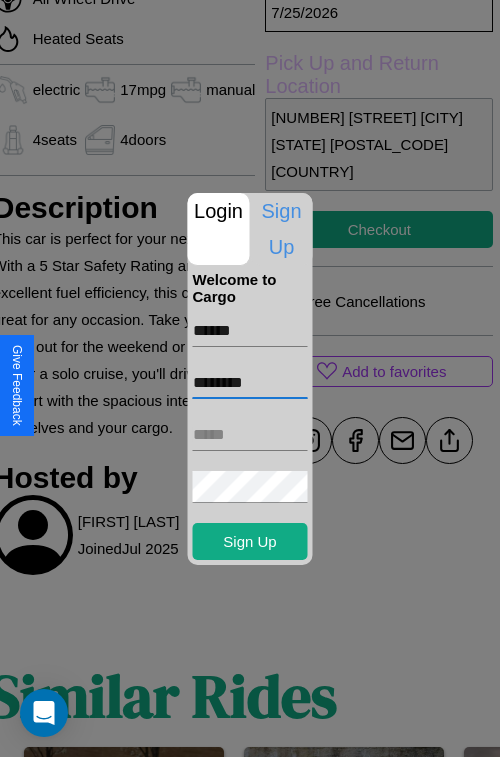 type on "********" 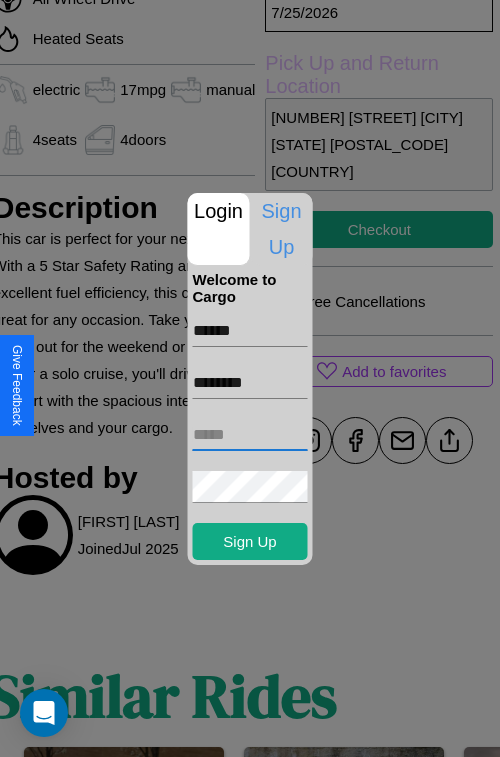 click at bounding box center (250, 435) 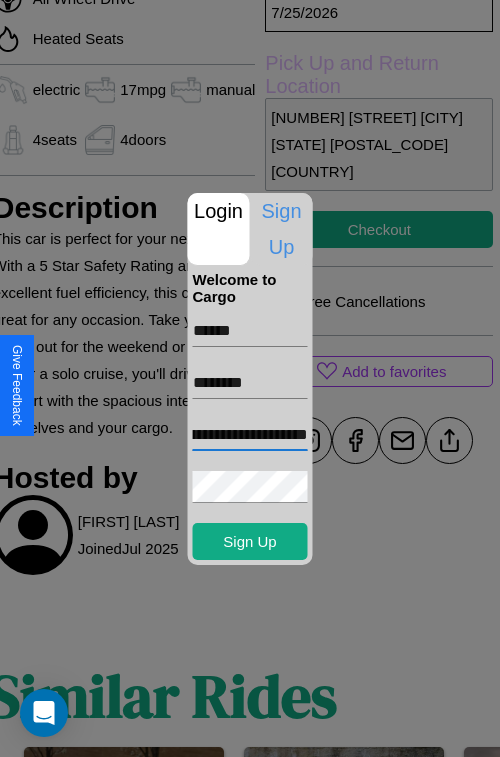 scroll, scrollTop: 0, scrollLeft: 72, axis: horizontal 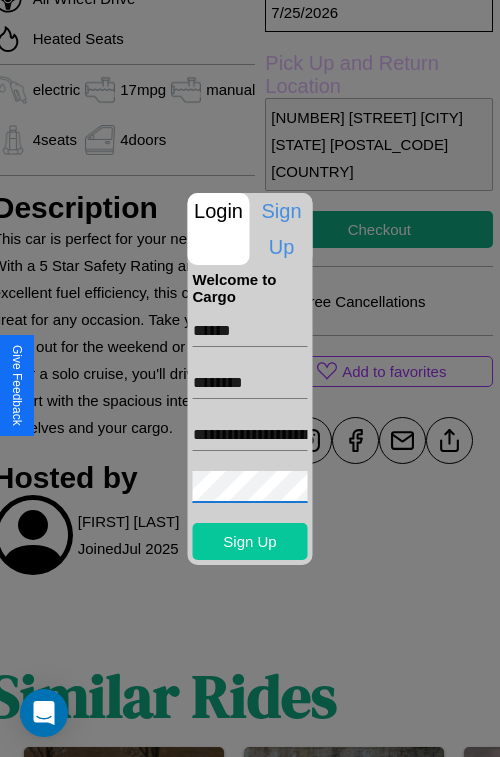 click on "Sign Up" at bounding box center (250, 541) 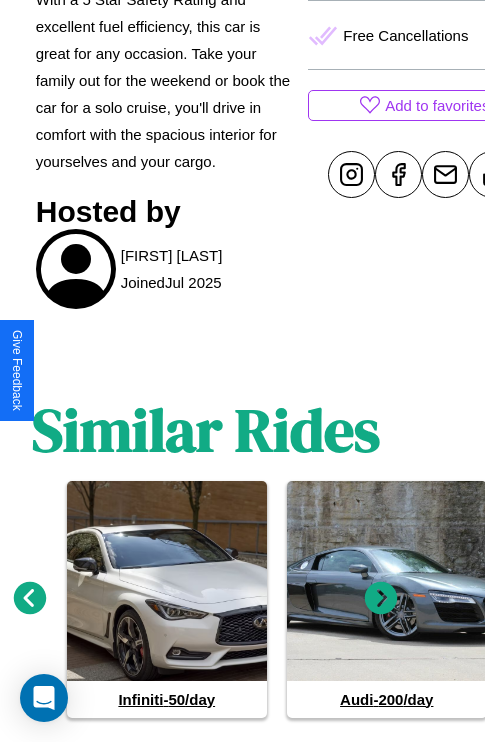 scroll, scrollTop: 885, scrollLeft: 30, axis: both 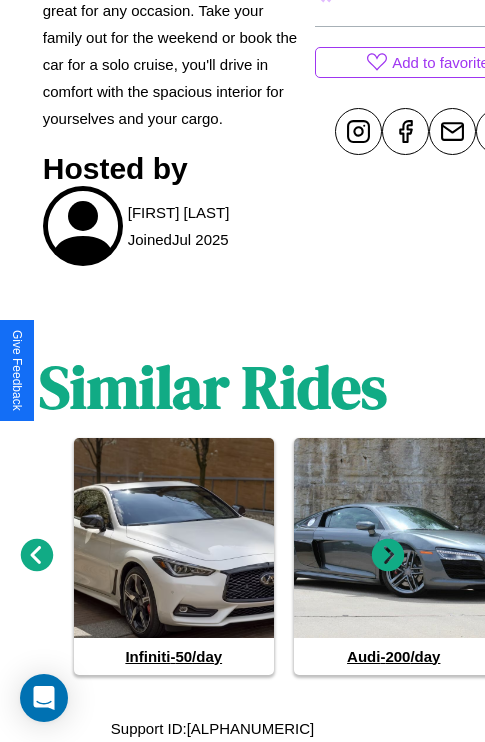 click 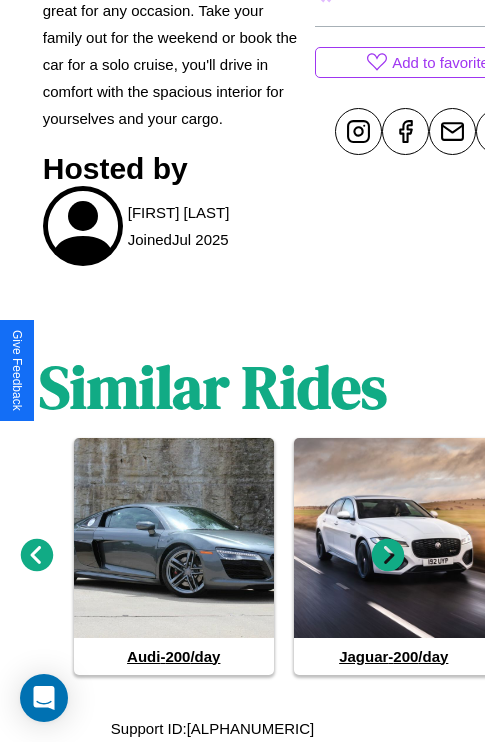 click 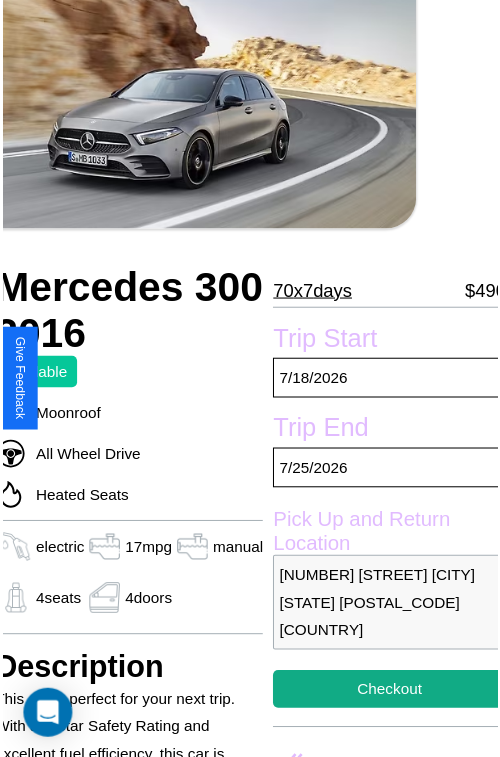 scroll, scrollTop: 129, scrollLeft: 80, axis: both 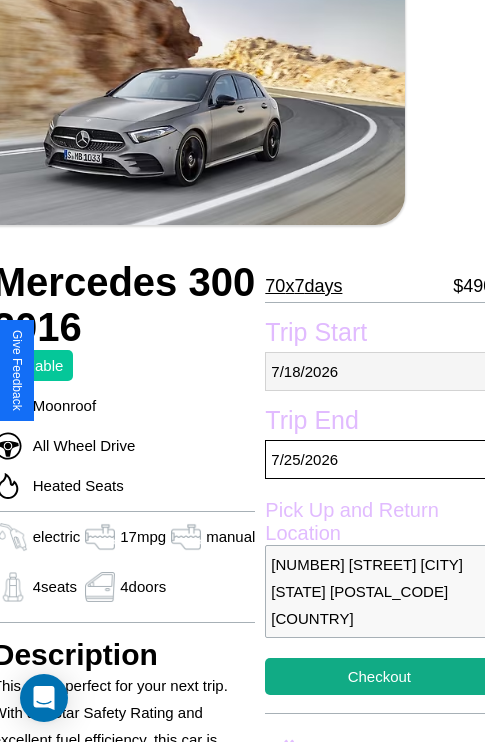 click on "7 / 18 / 2026" at bounding box center (379, 371) 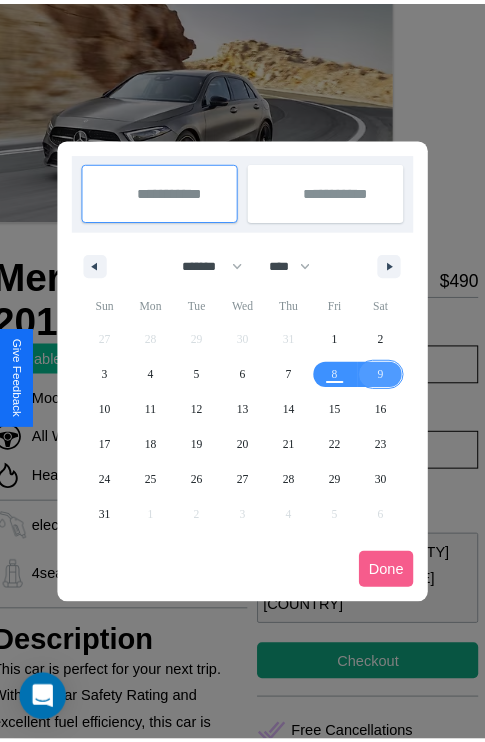 scroll, scrollTop: 0, scrollLeft: 80, axis: horizontal 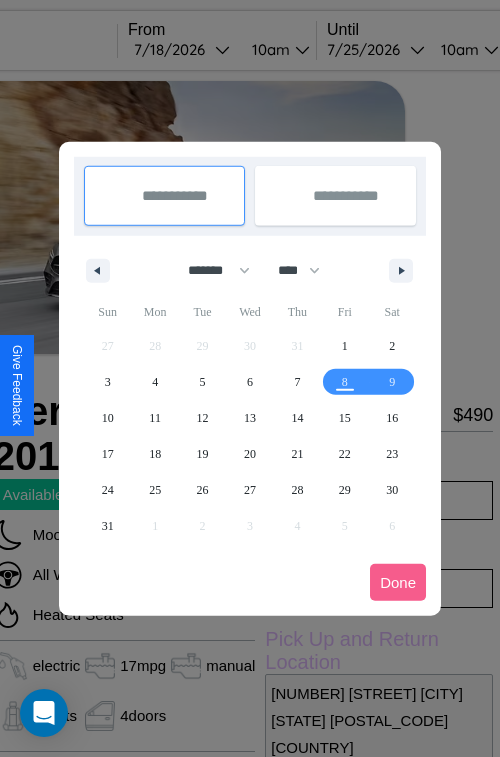 click at bounding box center [250, 378] 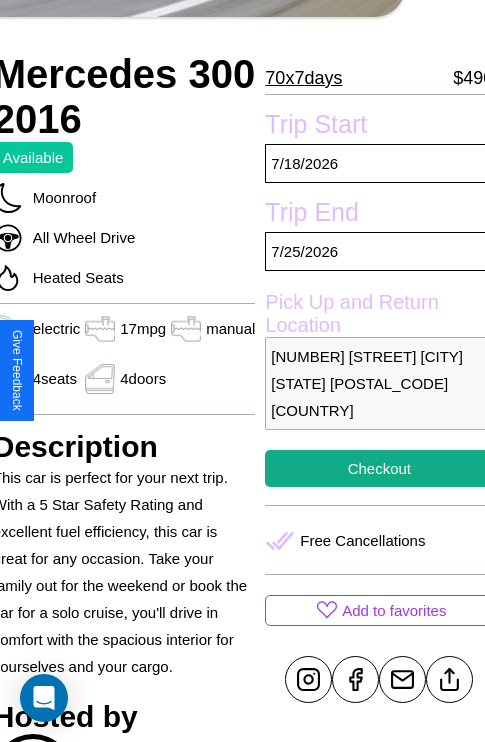 scroll, scrollTop: 434, scrollLeft: 80, axis: both 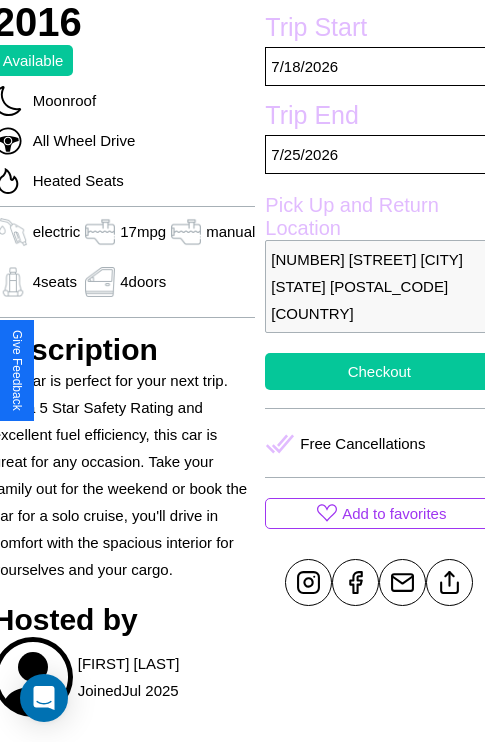 click on "Checkout" at bounding box center (379, 371) 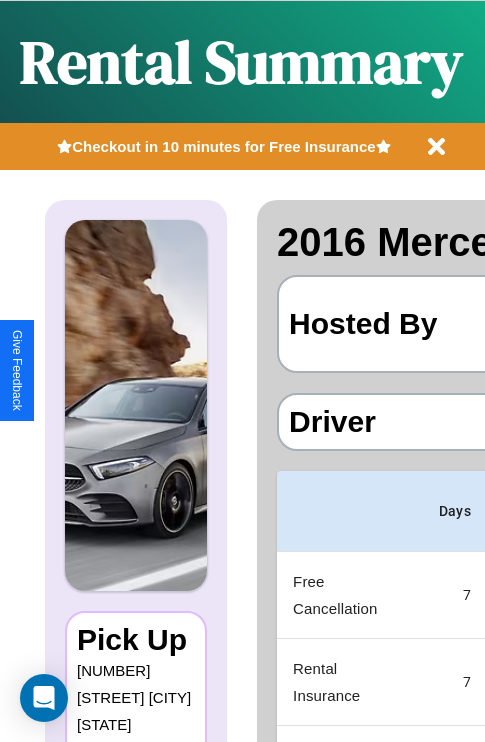 scroll, scrollTop: 0, scrollLeft: 397, axis: horizontal 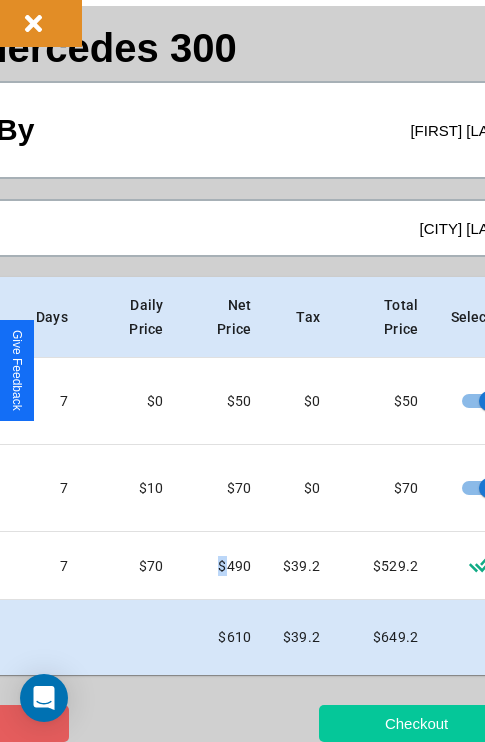 click on "Checkout" at bounding box center [416, 723] 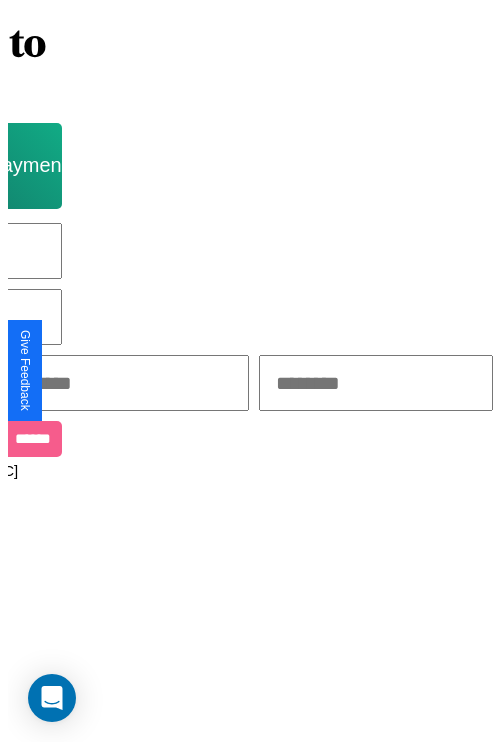 scroll, scrollTop: 0, scrollLeft: 0, axis: both 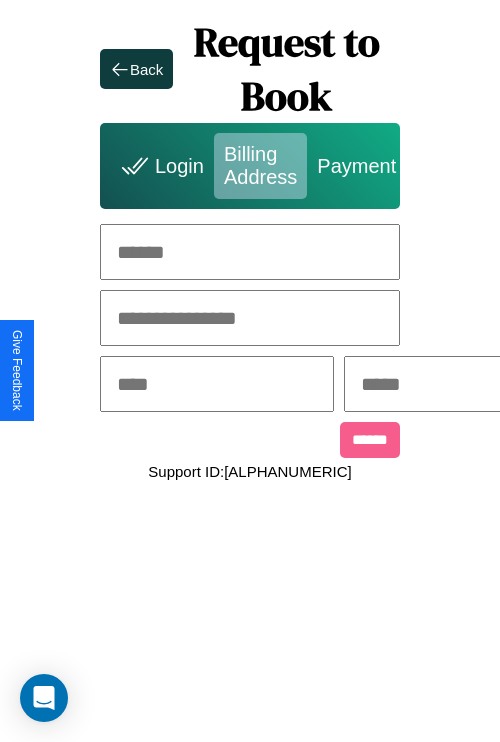 click at bounding box center (250, 252) 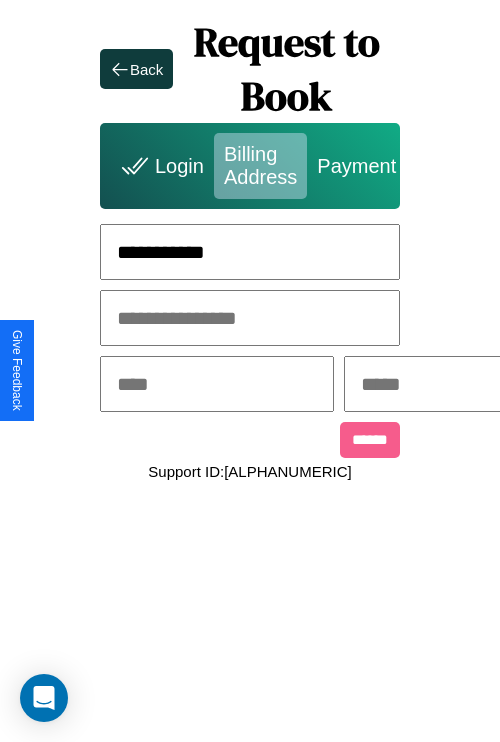 type on "**********" 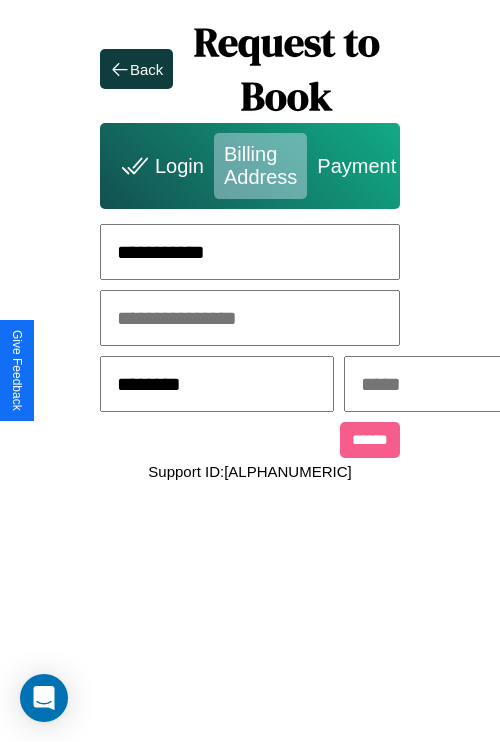 type on "********" 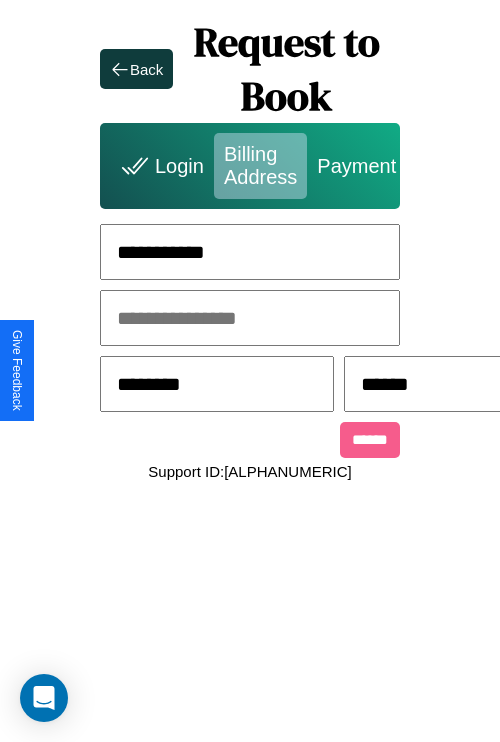 scroll, scrollTop: 0, scrollLeft: 517, axis: horizontal 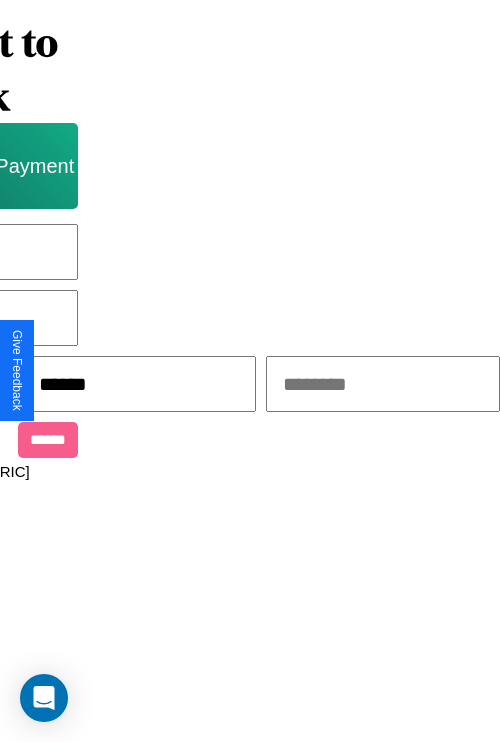type on "******" 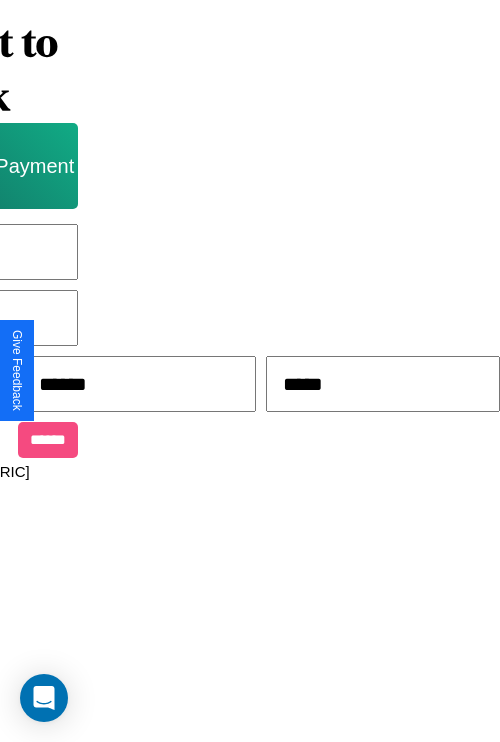 type on "*****" 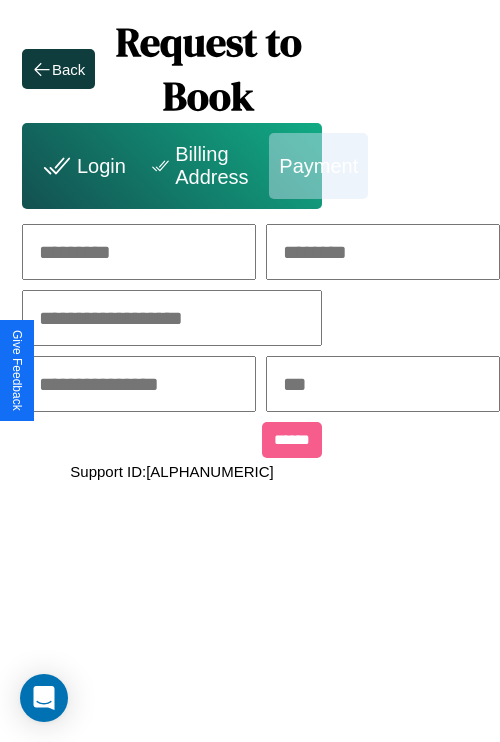 scroll, scrollTop: 0, scrollLeft: 208, axis: horizontal 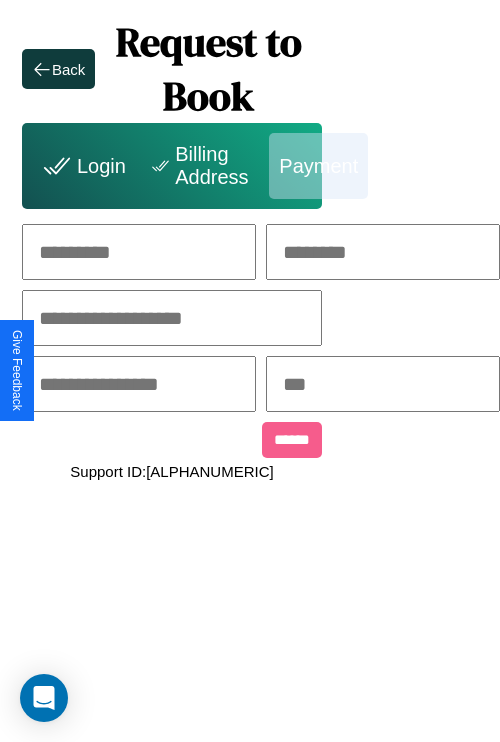 click at bounding box center (139, 252) 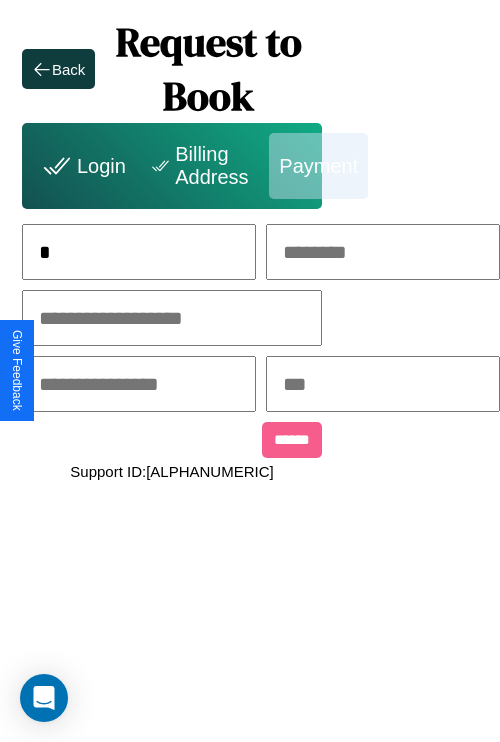 scroll, scrollTop: 0, scrollLeft: 130, axis: horizontal 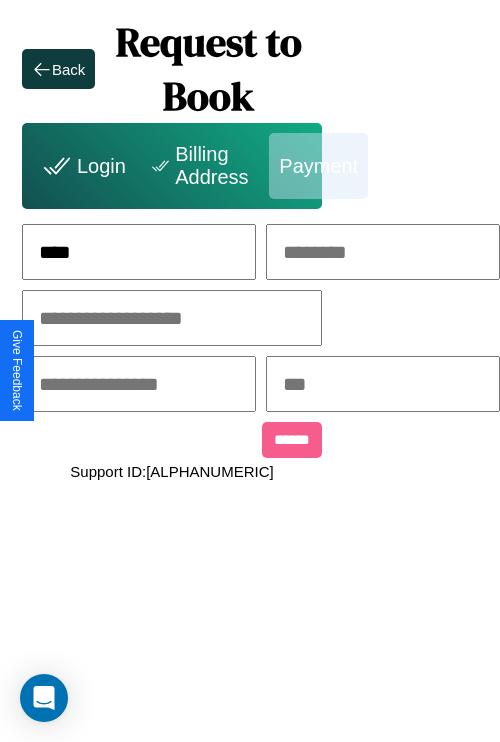 type on "****" 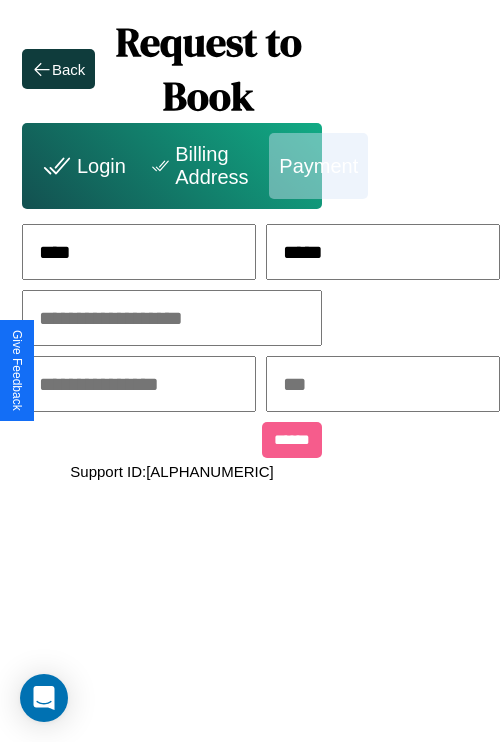 type on "*****" 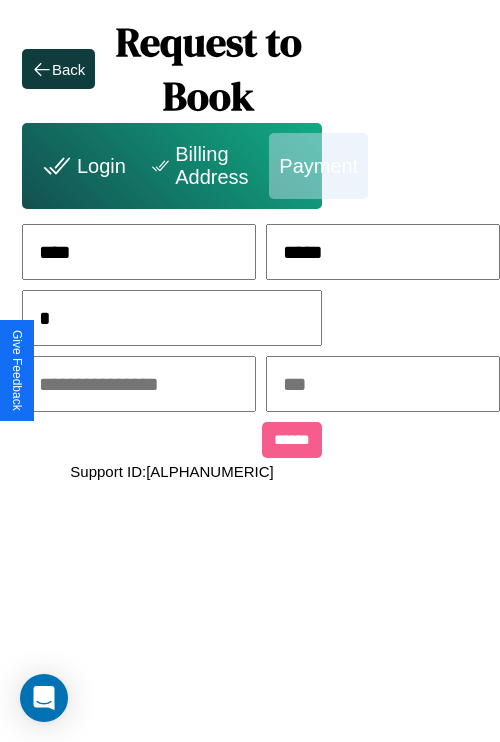 scroll, scrollTop: 0, scrollLeft: 128, axis: horizontal 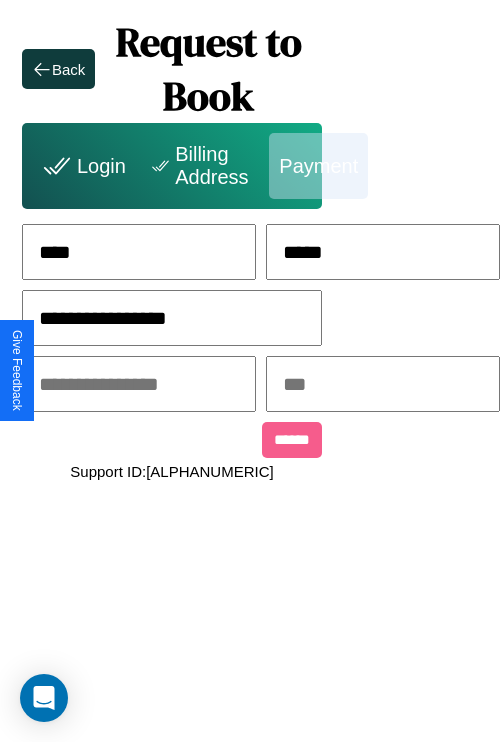 type on "**********" 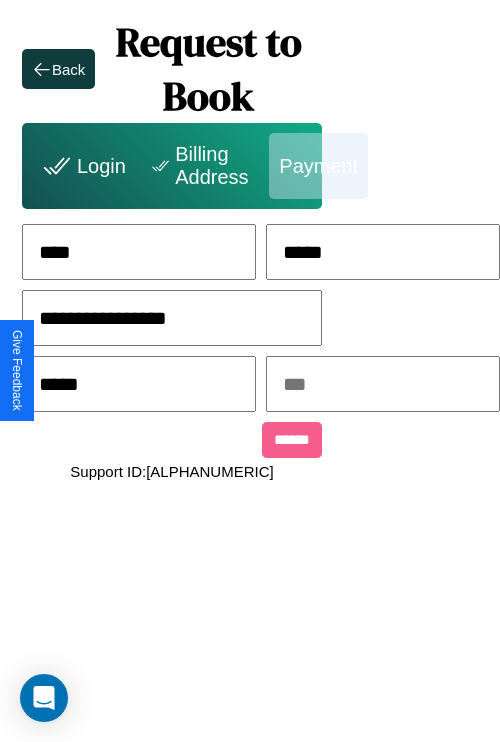 type on "*****" 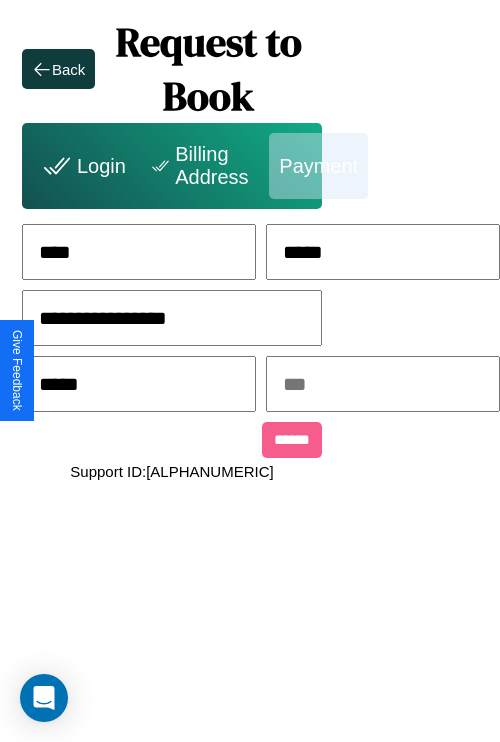 click at bounding box center [383, 384] 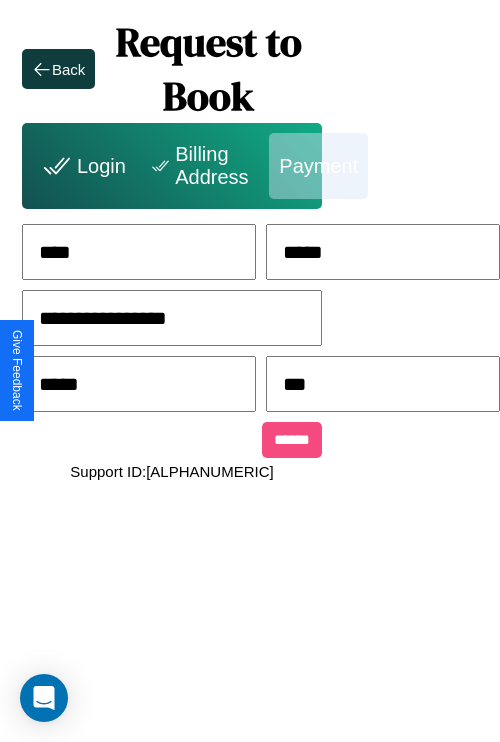 type on "***" 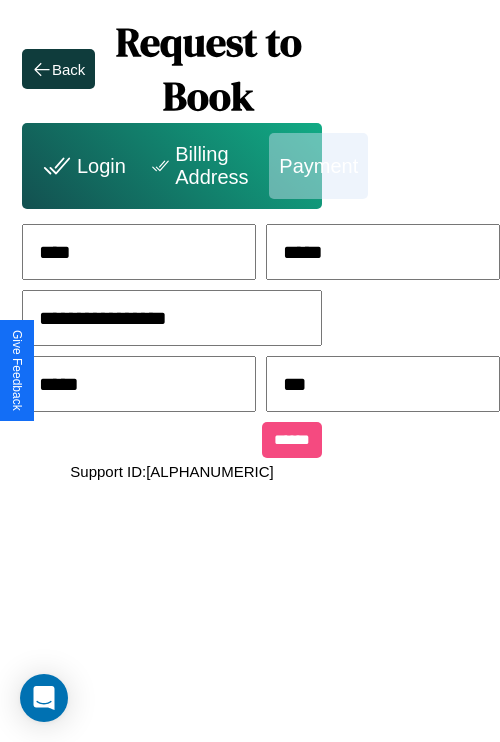 click on "******" at bounding box center [292, 440] 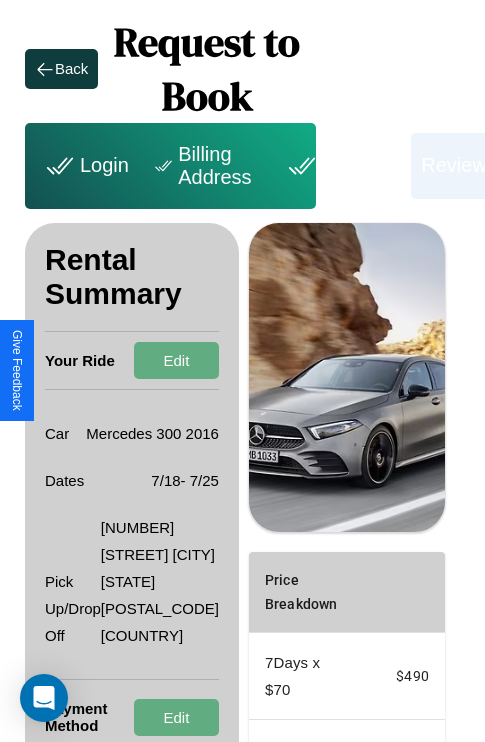 scroll, scrollTop: 355, scrollLeft: 72, axis: both 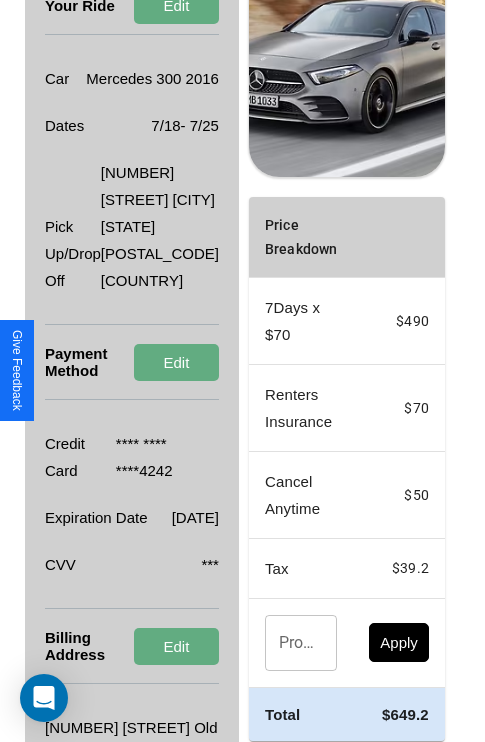 click on "Promo Code" at bounding box center [290, 643] 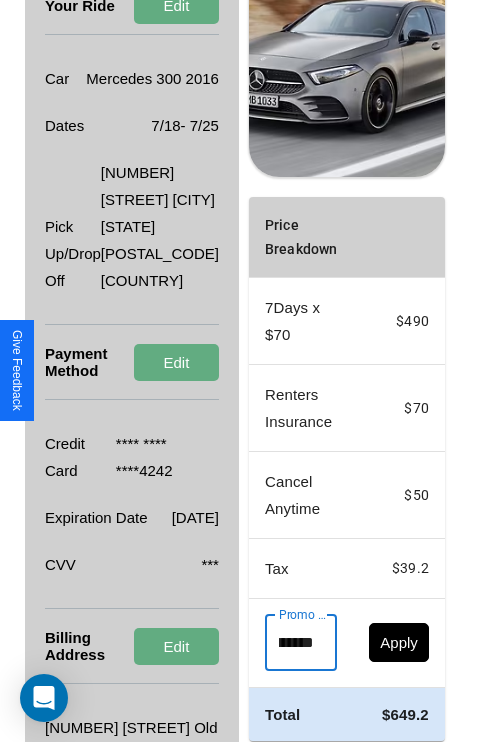scroll, scrollTop: 0, scrollLeft: 96, axis: horizontal 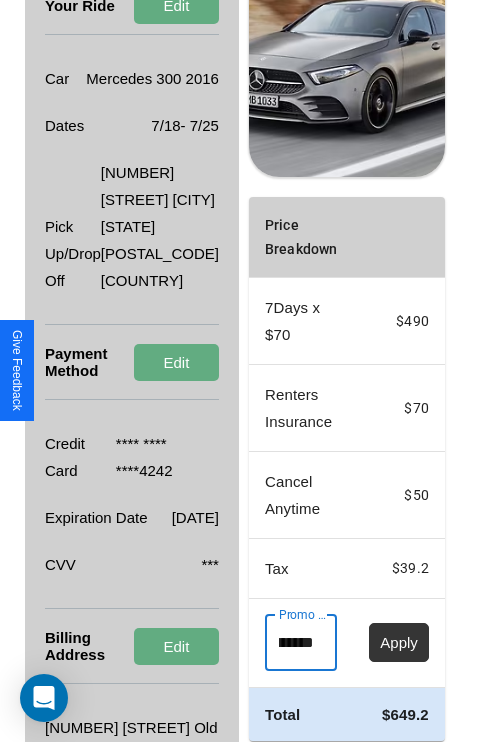 type on "**********" 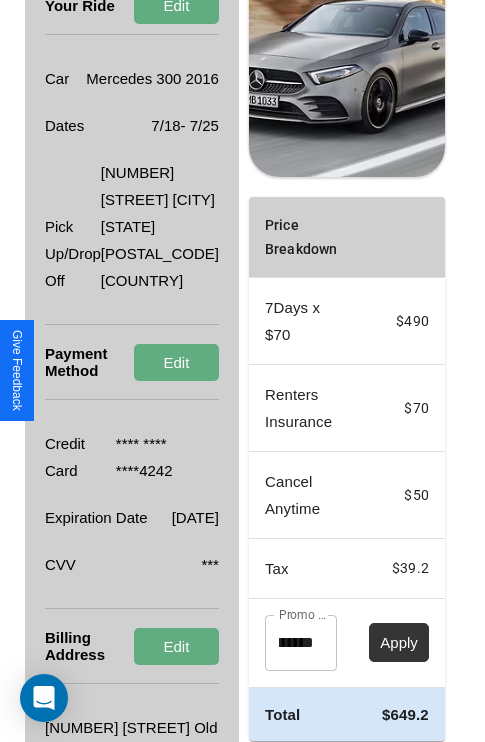 scroll, scrollTop: 0, scrollLeft: 0, axis: both 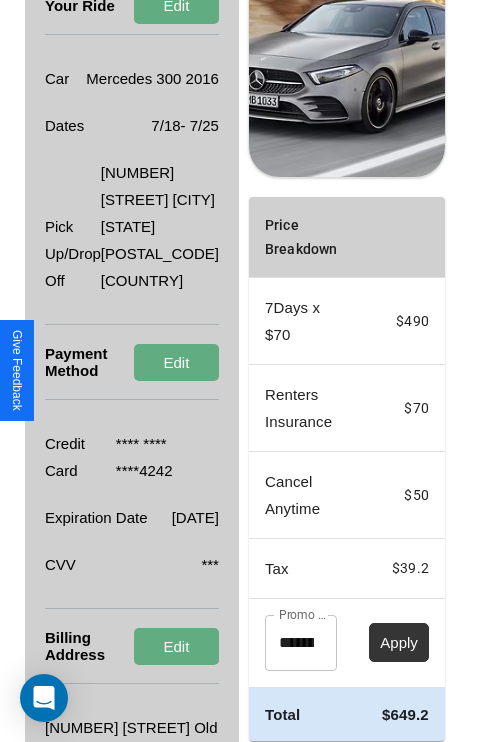 click on "Apply" at bounding box center [399, 642] 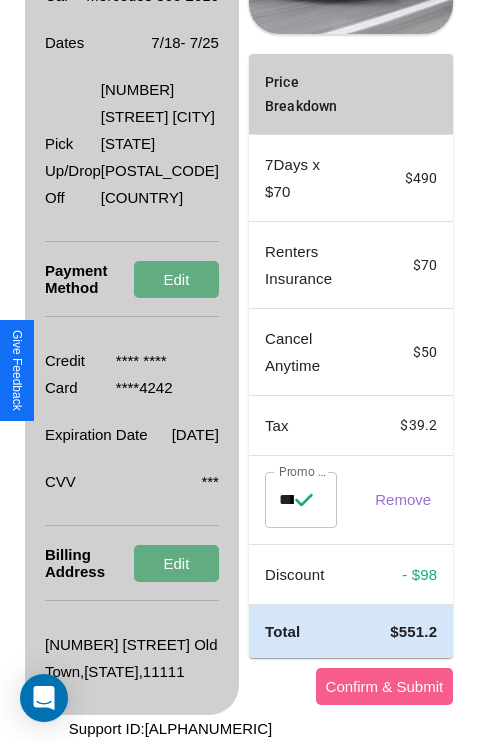 scroll, scrollTop: 509, scrollLeft: 72, axis: both 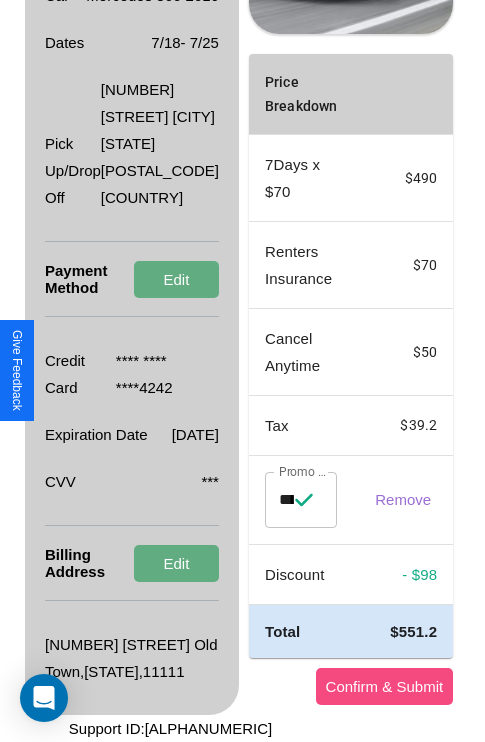 click on "Confirm & Submit" at bounding box center [385, 686] 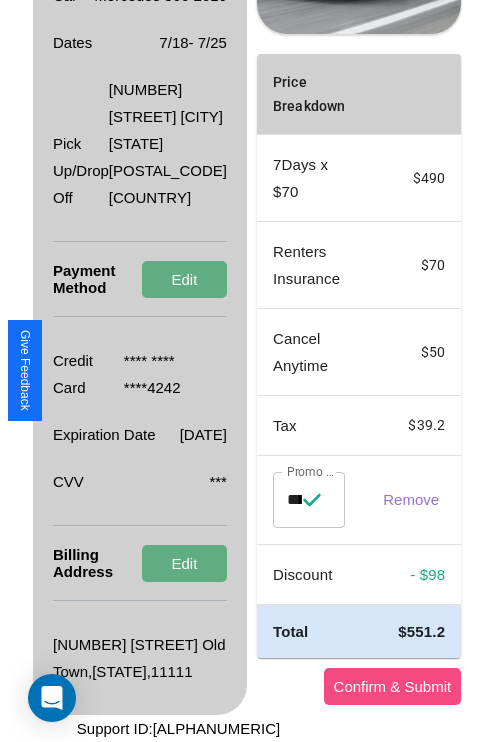 scroll, scrollTop: 0, scrollLeft: 72, axis: horizontal 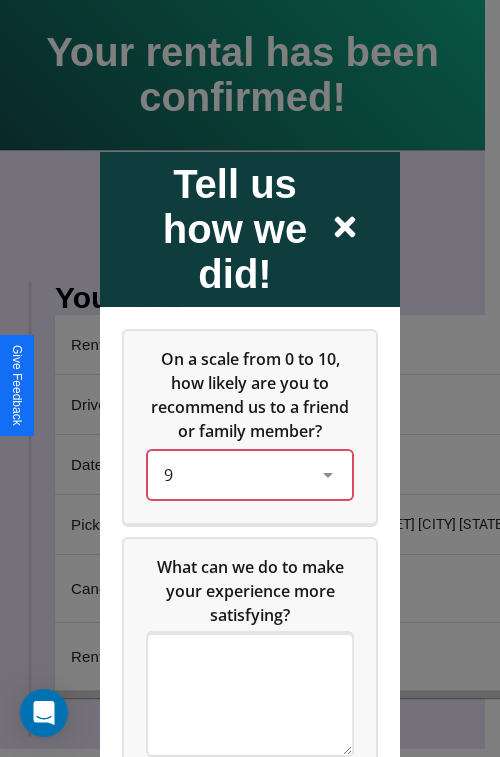 click on "9" at bounding box center [234, 474] 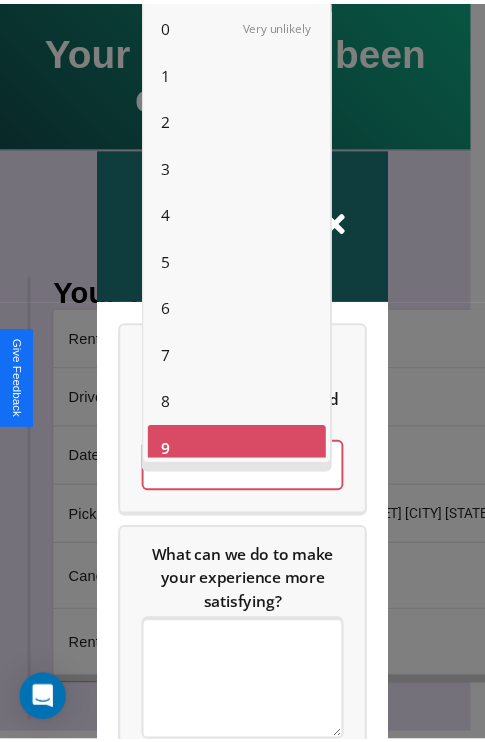 scroll, scrollTop: 14, scrollLeft: 0, axis: vertical 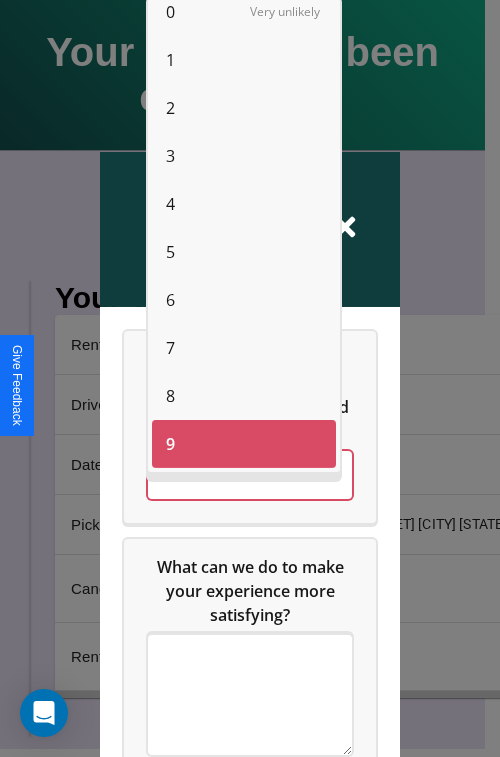 click on "2" at bounding box center (170, 108) 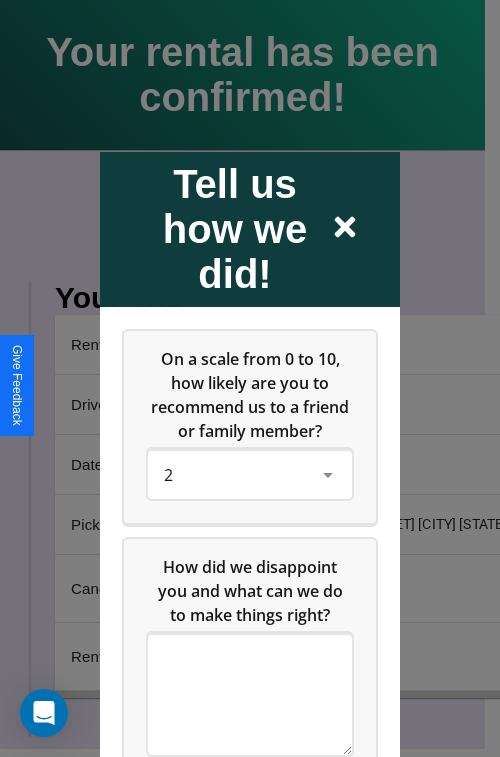 click 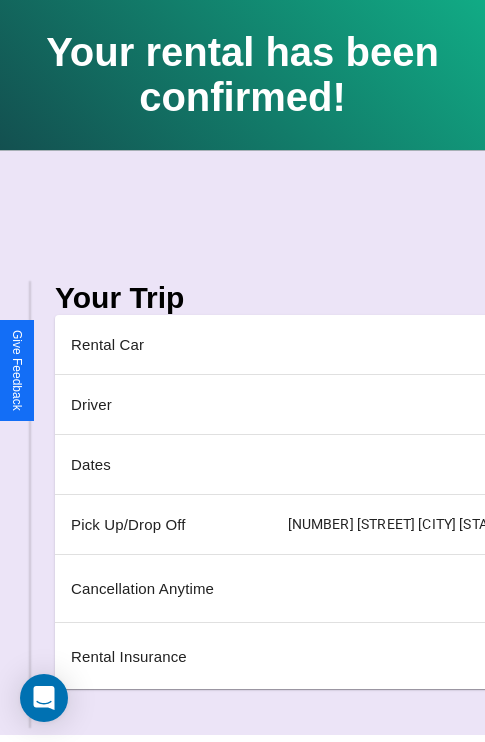scroll, scrollTop: 0, scrollLeft: 235, axis: horizontal 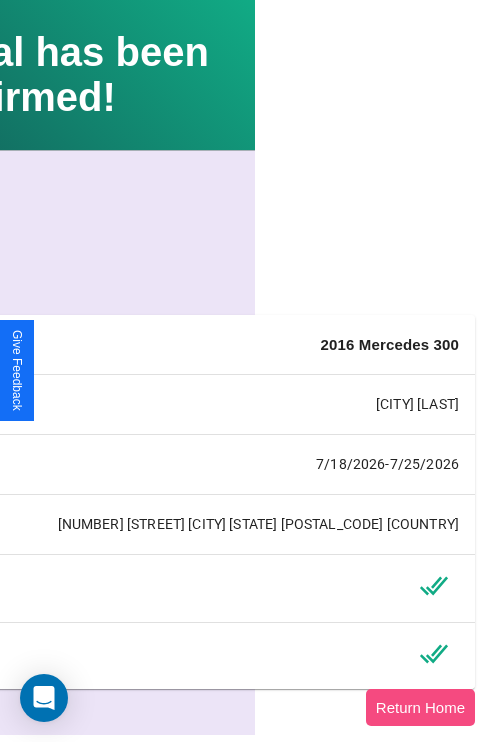 click on "Return Home" at bounding box center (420, 707) 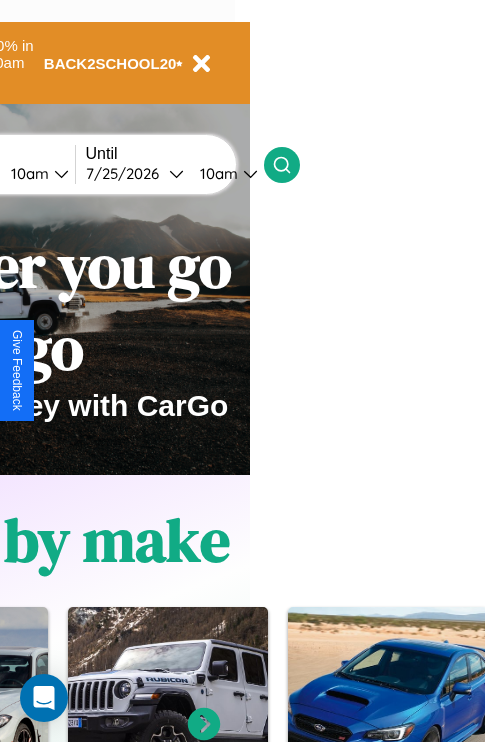 scroll, scrollTop: 0, scrollLeft: 0, axis: both 